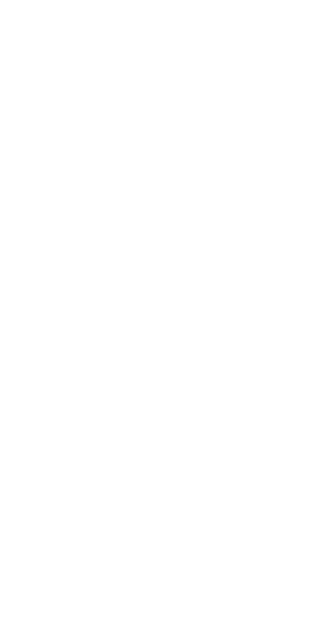 scroll, scrollTop: 0, scrollLeft: 0, axis: both 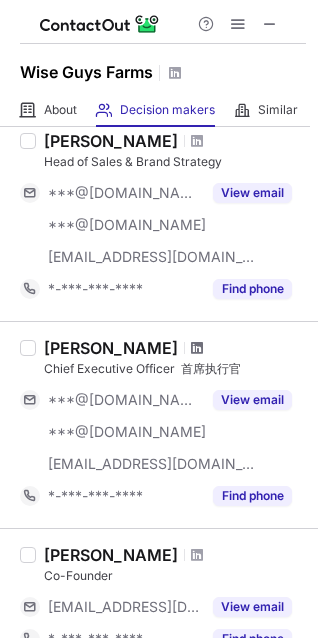 click at bounding box center [197, 348] 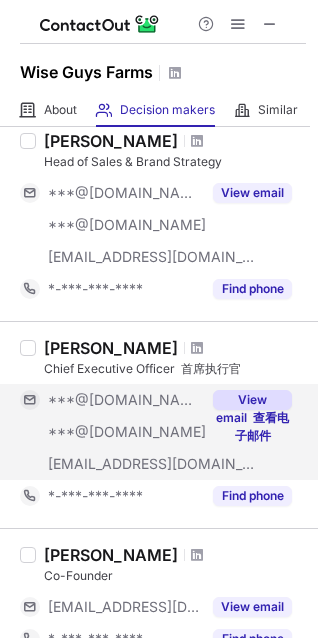 click on "View email    查看电子邮件" at bounding box center (252, 400) 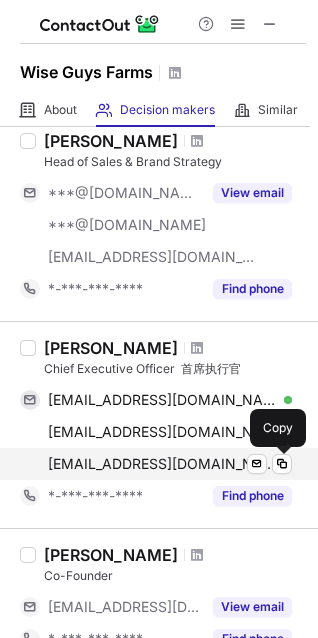 drag, startPoint x: 279, startPoint y: 465, endPoint x: 276, endPoint y: 448, distance: 17.262676 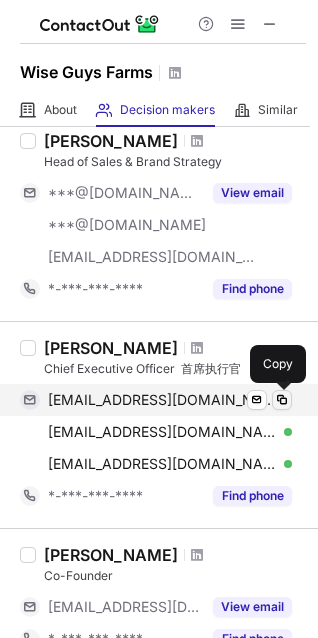 click at bounding box center [282, 400] 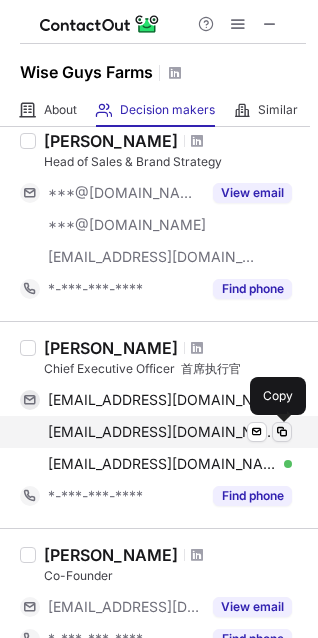 click at bounding box center [282, 432] 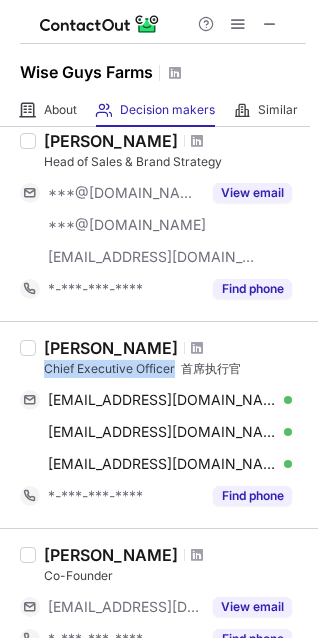 drag, startPoint x: 41, startPoint y: 367, endPoint x: 173, endPoint y: 368, distance: 132.00378 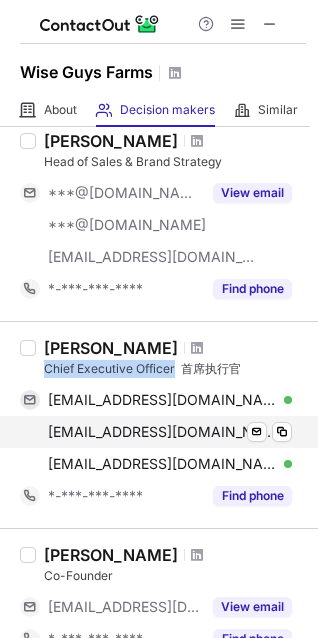 copy on "Chief Executive Officer" 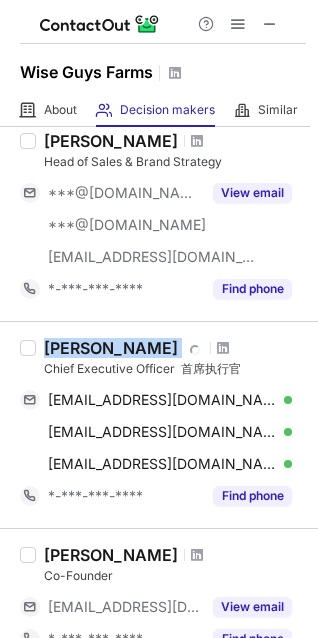drag, startPoint x: 43, startPoint y: 346, endPoint x: 169, endPoint y: 348, distance: 126.01587 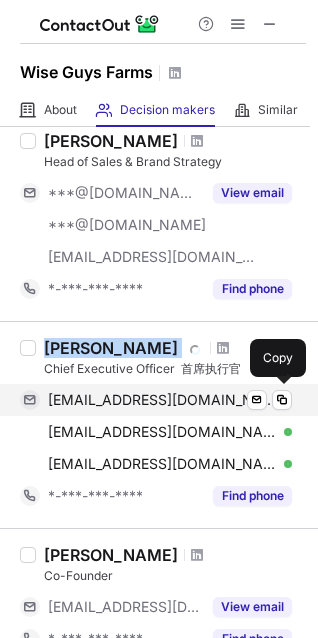 copy on "Cort  Kwiecinski" 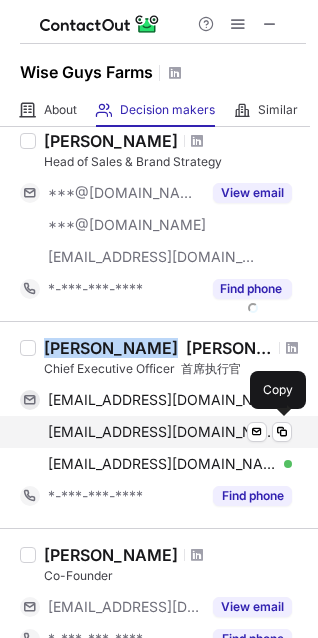 scroll, scrollTop: 200, scrollLeft: 0, axis: vertical 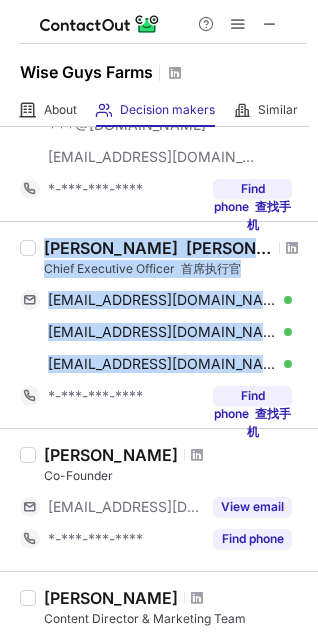 drag, startPoint x: 236, startPoint y: 369, endPoint x: 38, endPoint y: 240, distance: 236.31546 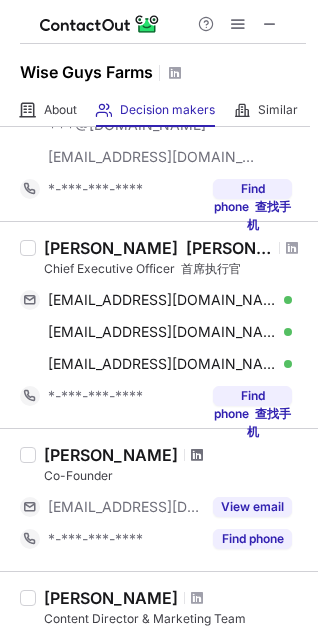 click at bounding box center (197, 455) 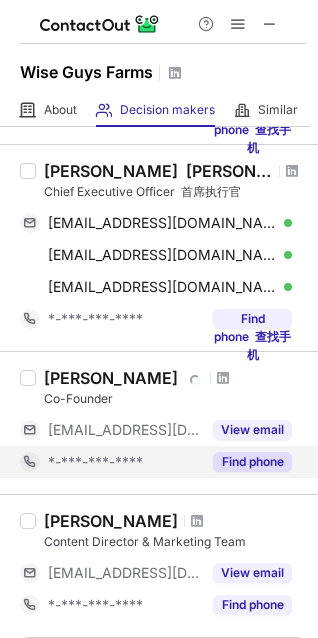 scroll, scrollTop: 300, scrollLeft: 0, axis: vertical 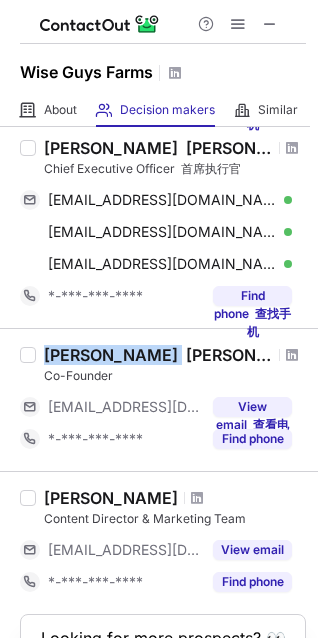 drag, startPoint x: 46, startPoint y: 360, endPoint x: 154, endPoint y: 359, distance: 108.00463 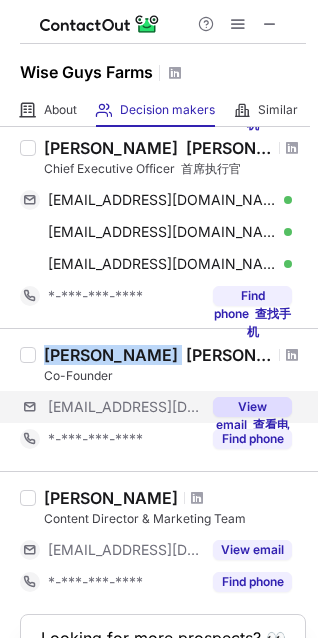 copy on "Joseph  Nagle" 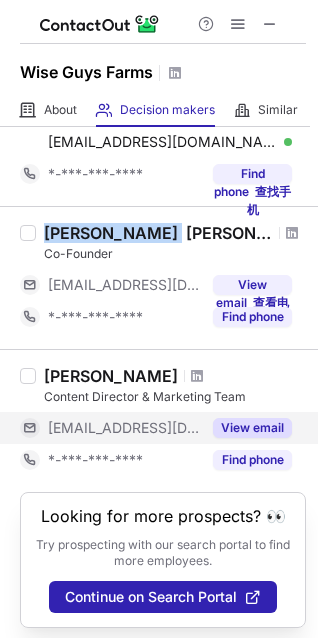 scroll, scrollTop: 428, scrollLeft: 0, axis: vertical 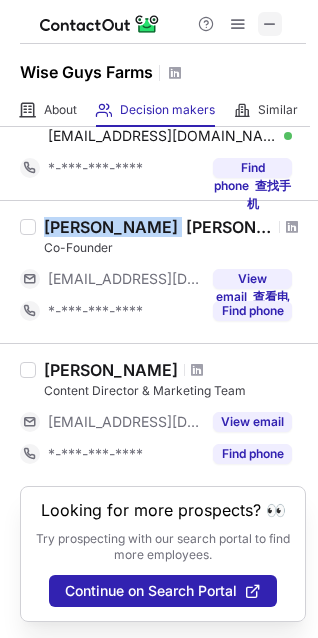 click at bounding box center (270, 24) 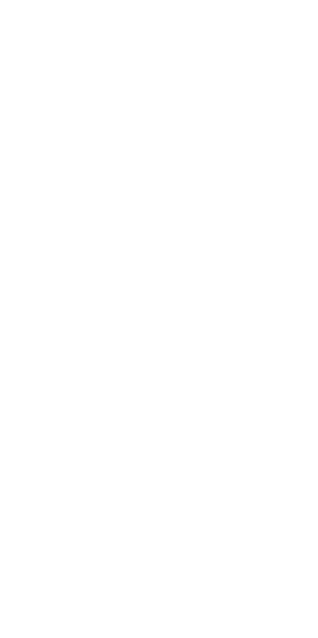 scroll, scrollTop: 0, scrollLeft: 0, axis: both 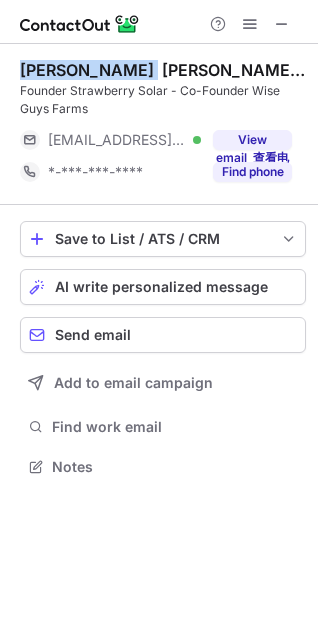 drag, startPoint x: 15, startPoint y: 69, endPoint x: 130, endPoint y: 69, distance: 115 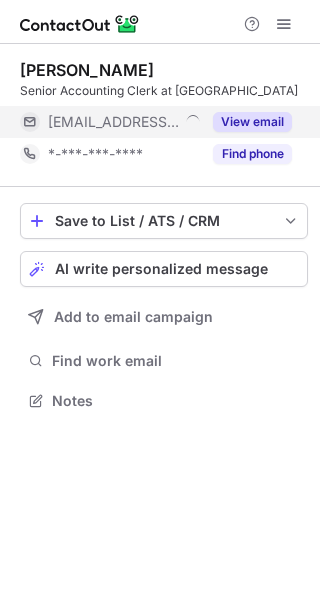 scroll, scrollTop: 0, scrollLeft: 0, axis: both 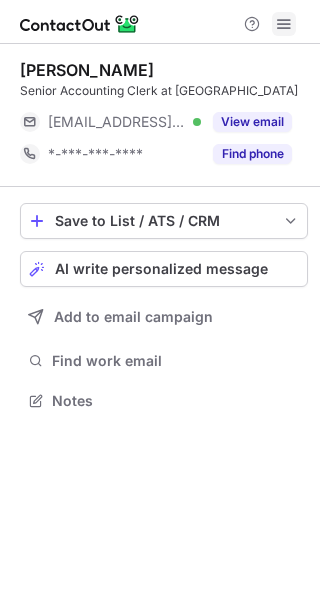 click at bounding box center (284, 24) 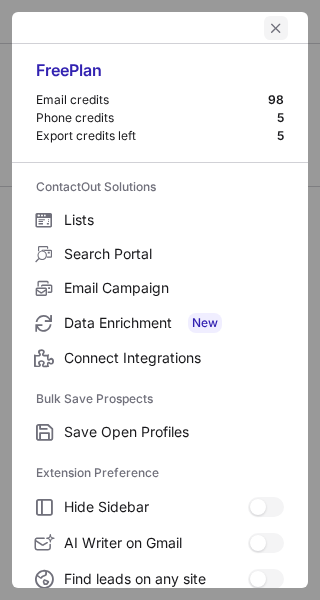 click at bounding box center [276, 28] 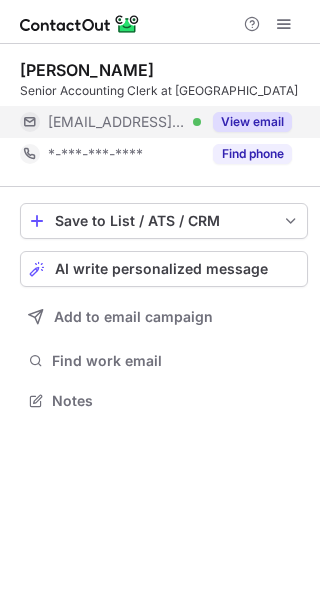 click on "View email" at bounding box center [252, 122] 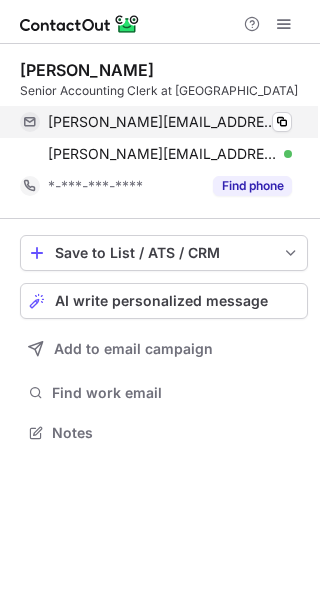 scroll, scrollTop: 10, scrollLeft: 10, axis: both 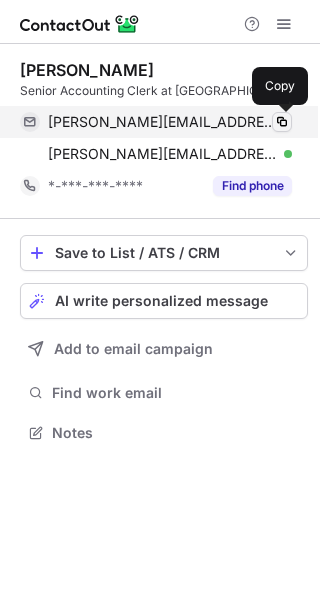 click at bounding box center [282, 122] 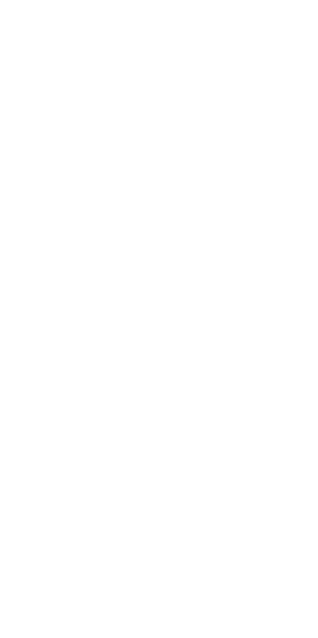 scroll, scrollTop: 0, scrollLeft: 0, axis: both 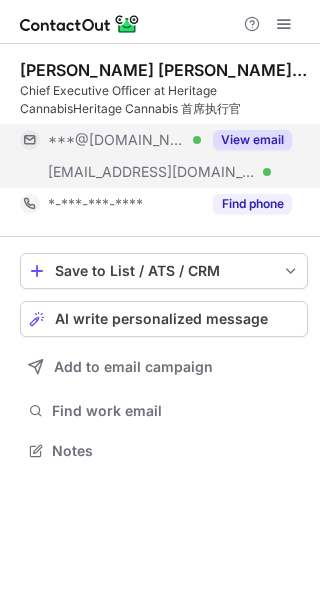 click on "View email" at bounding box center [252, 140] 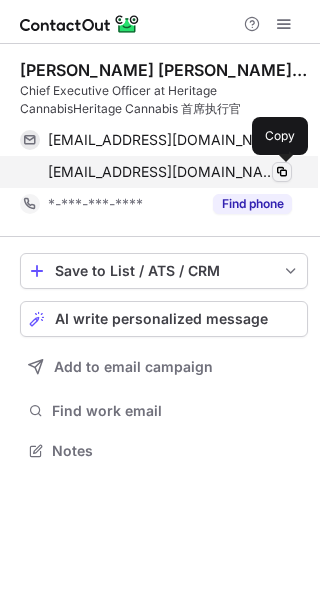 click at bounding box center [282, 172] 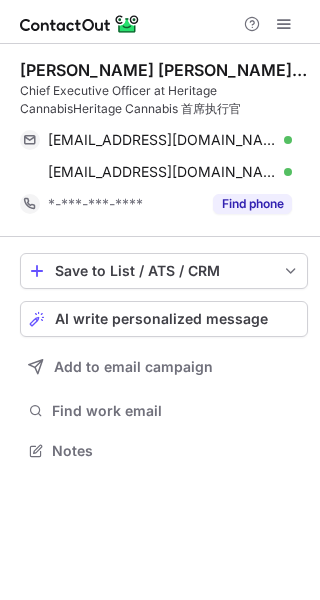 scroll, scrollTop: 0, scrollLeft: 0, axis: both 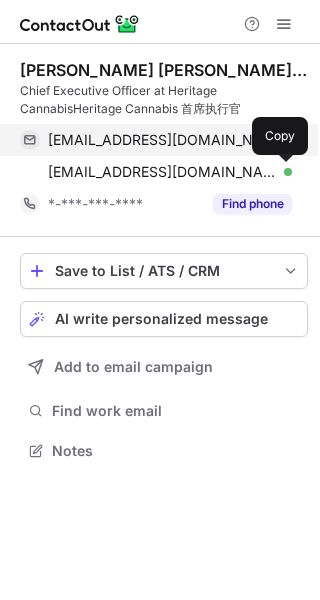 drag, startPoint x: 280, startPoint y: 169, endPoint x: 276, endPoint y: 149, distance: 20.396078 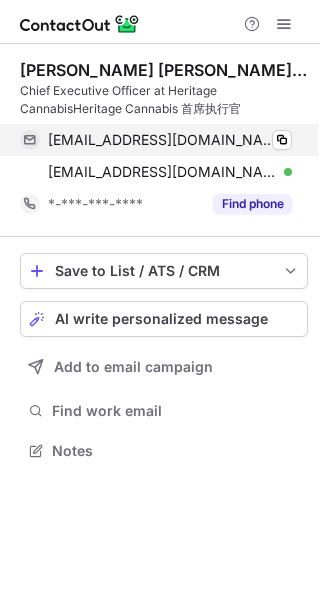 scroll, scrollTop: 0, scrollLeft: 0, axis: both 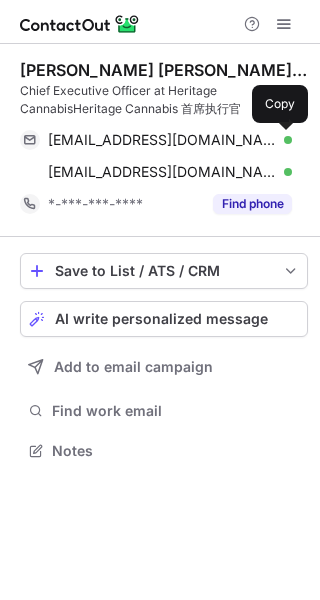 drag, startPoint x: 280, startPoint y: 143, endPoint x: 204, endPoint y: 2, distance: 160.17802 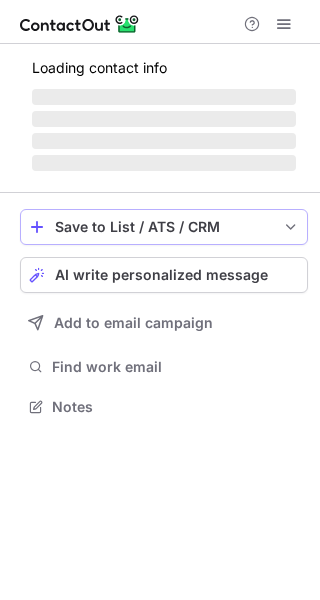 scroll, scrollTop: 0, scrollLeft: 0, axis: both 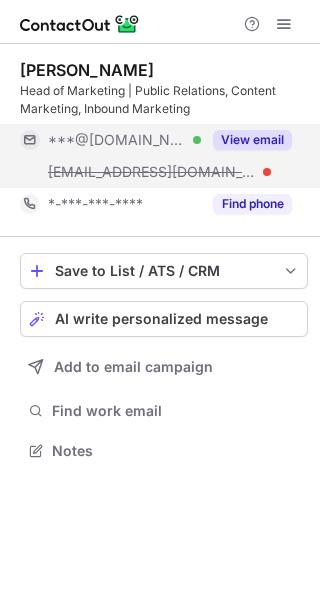 click on "View email" at bounding box center [252, 140] 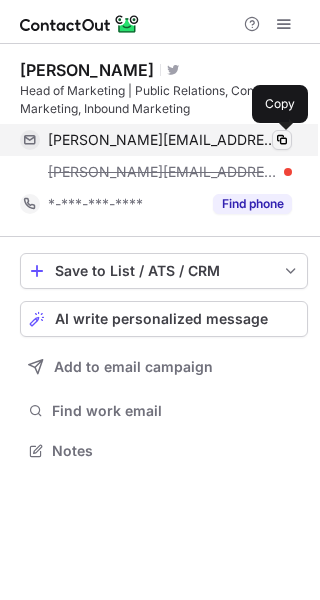 click at bounding box center (282, 140) 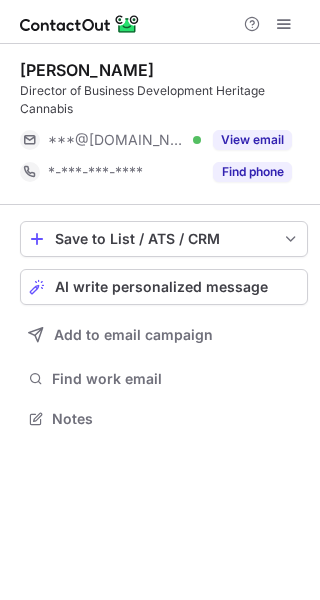 scroll, scrollTop: 0, scrollLeft: 0, axis: both 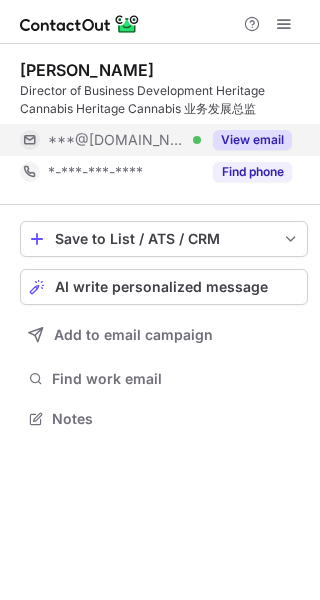click on "View email" at bounding box center (252, 140) 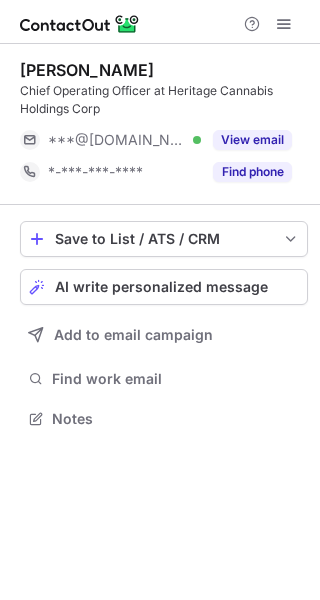 scroll, scrollTop: 0, scrollLeft: 0, axis: both 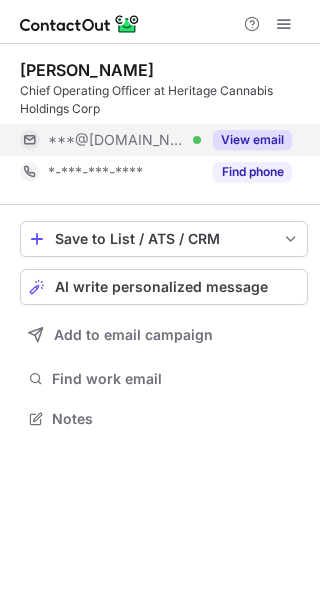 click on "View email" at bounding box center [252, 140] 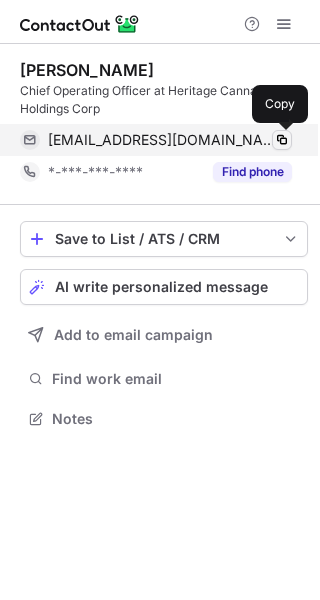 click at bounding box center [282, 140] 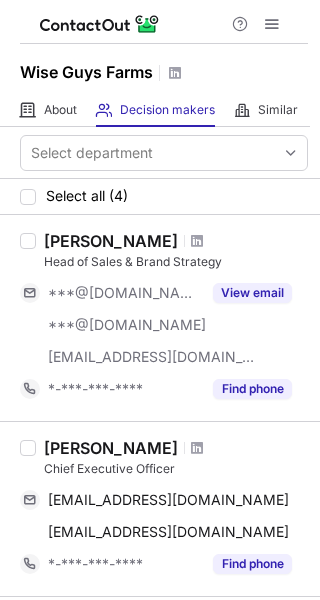 scroll, scrollTop: 0, scrollLeft: 0, axis: both 